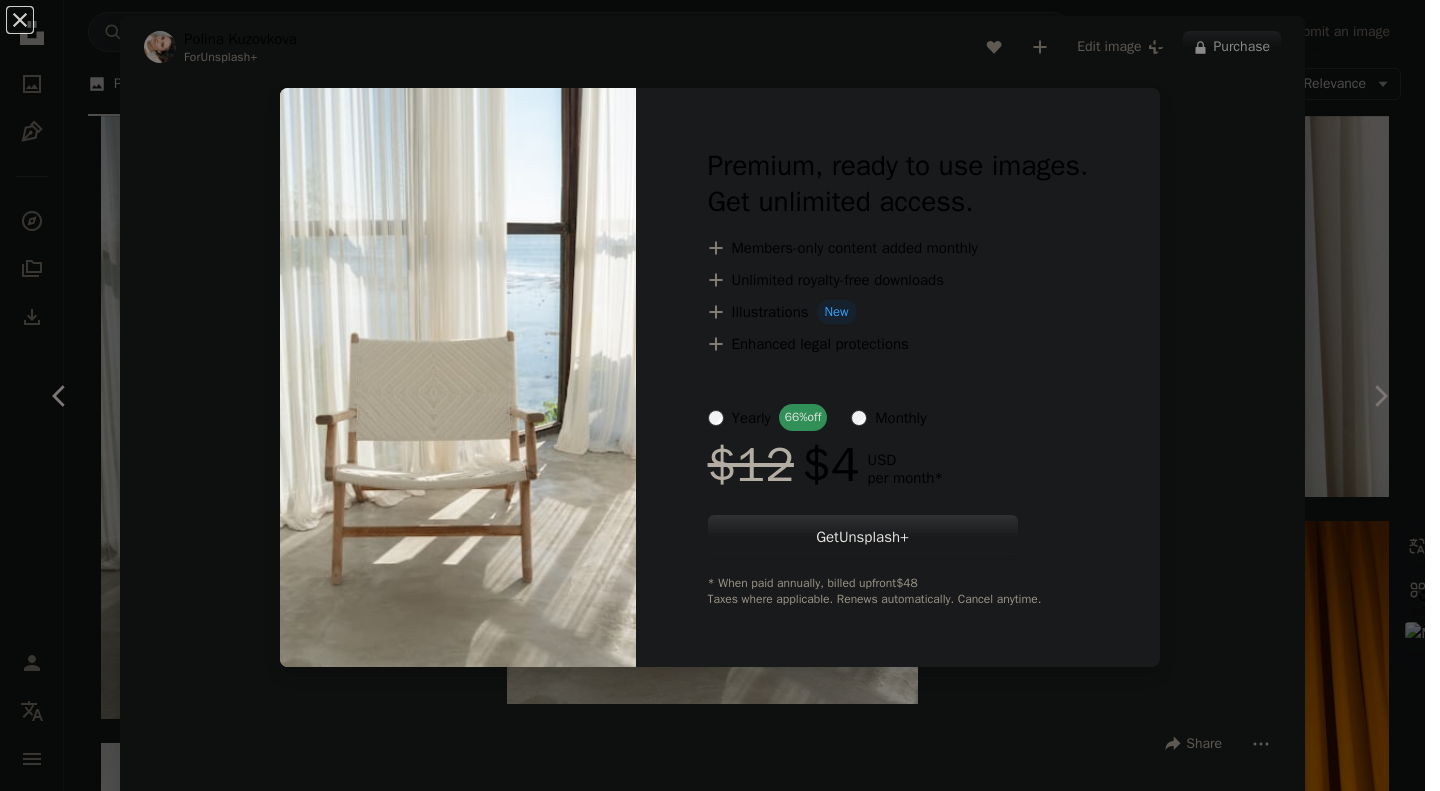 scroll, scrollTop: 3650, scrollLeft: 0, axis: vertical 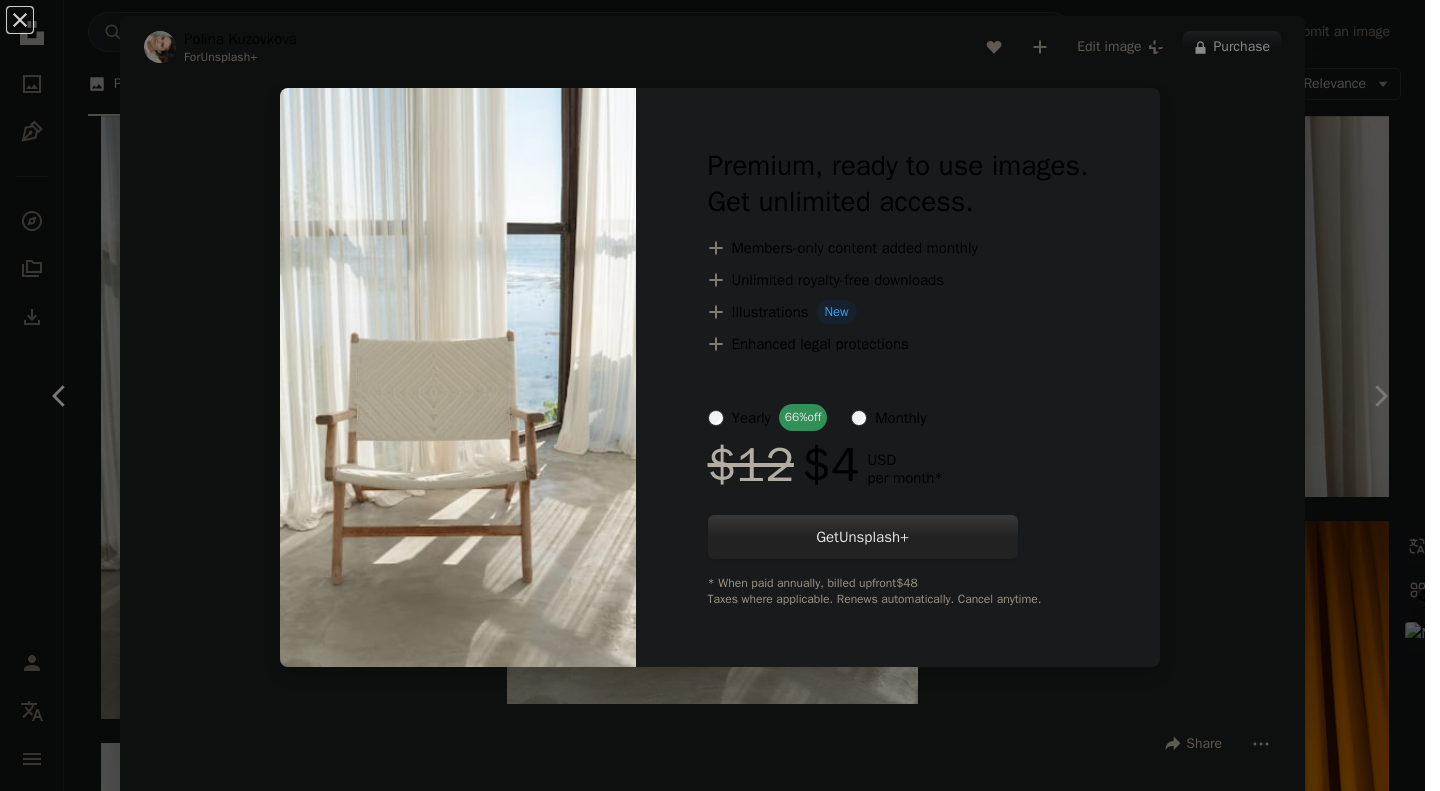 click on "Get  Unsplash+" at bounding box center [863, 537] 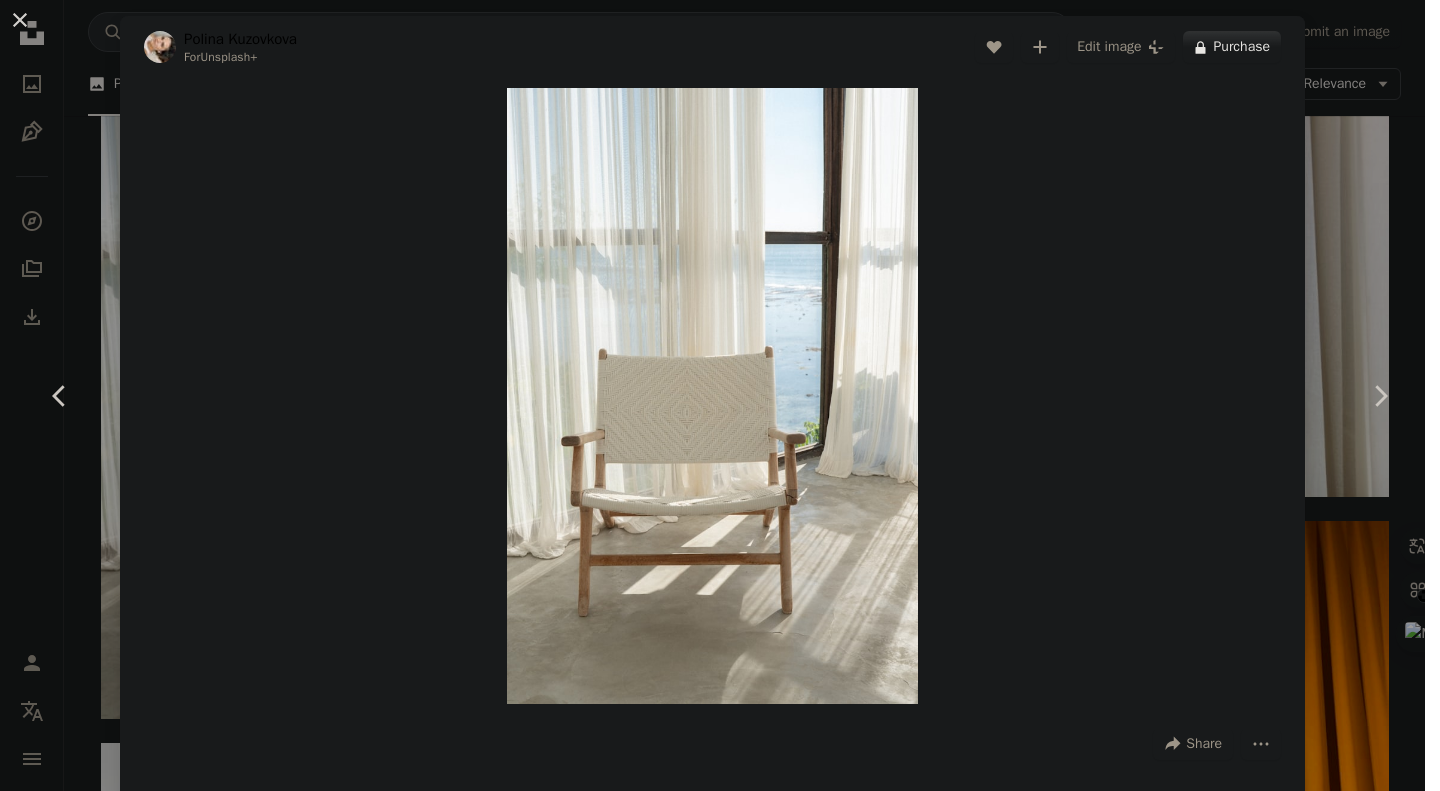type on "**********" 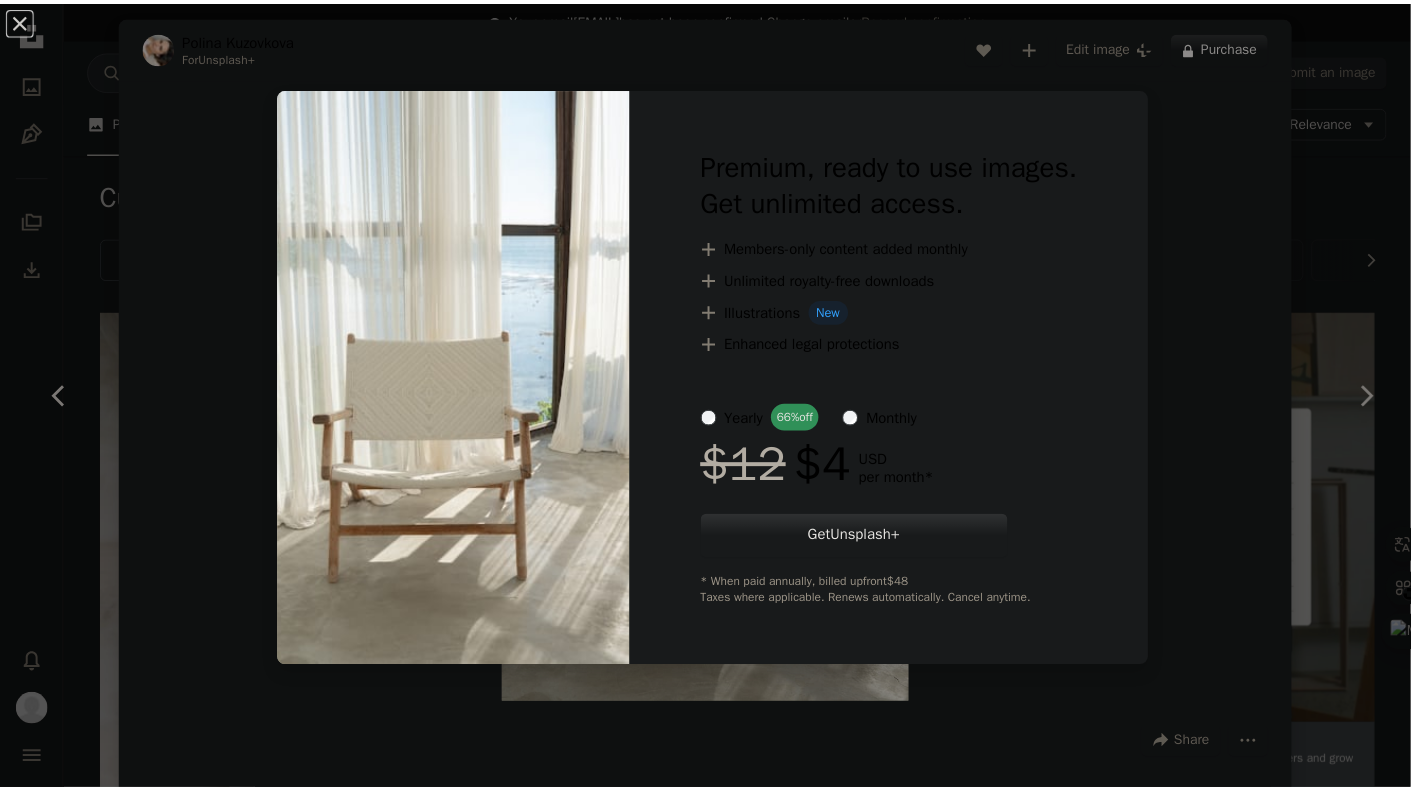 scroll, scrollTop: 3588, scrollLeft: 0, axis: vertical 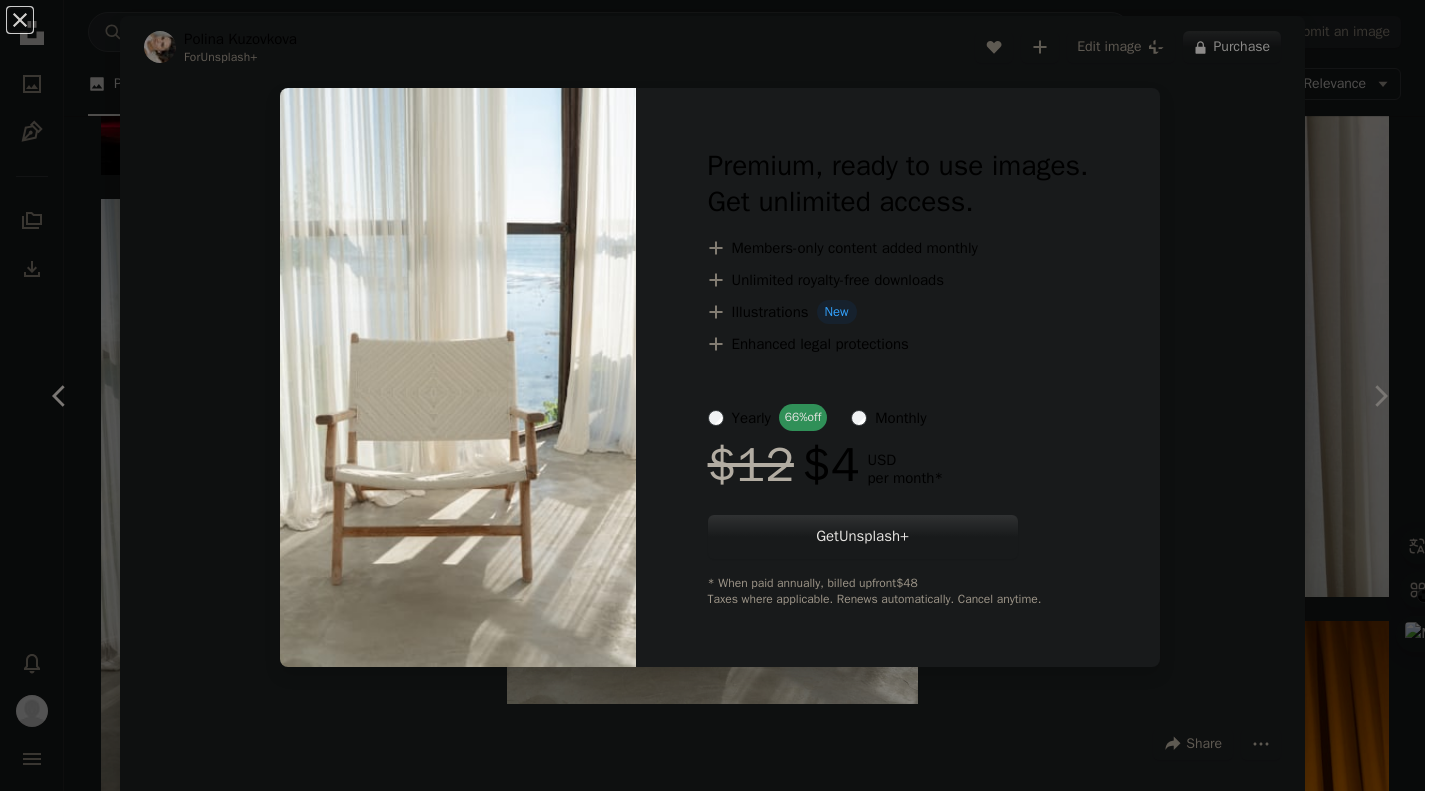 type 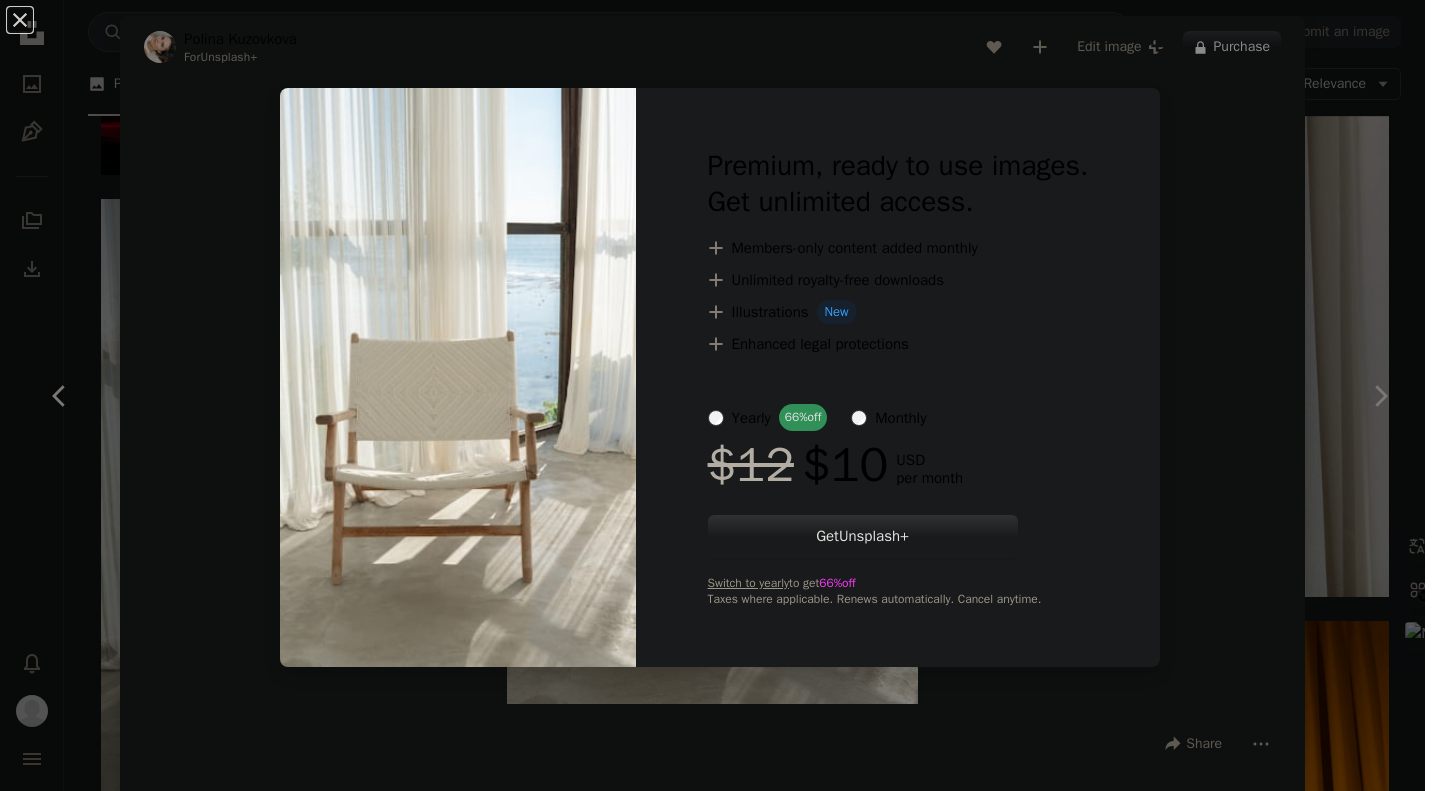 click on "yearly" at bounding box center [751, 418] 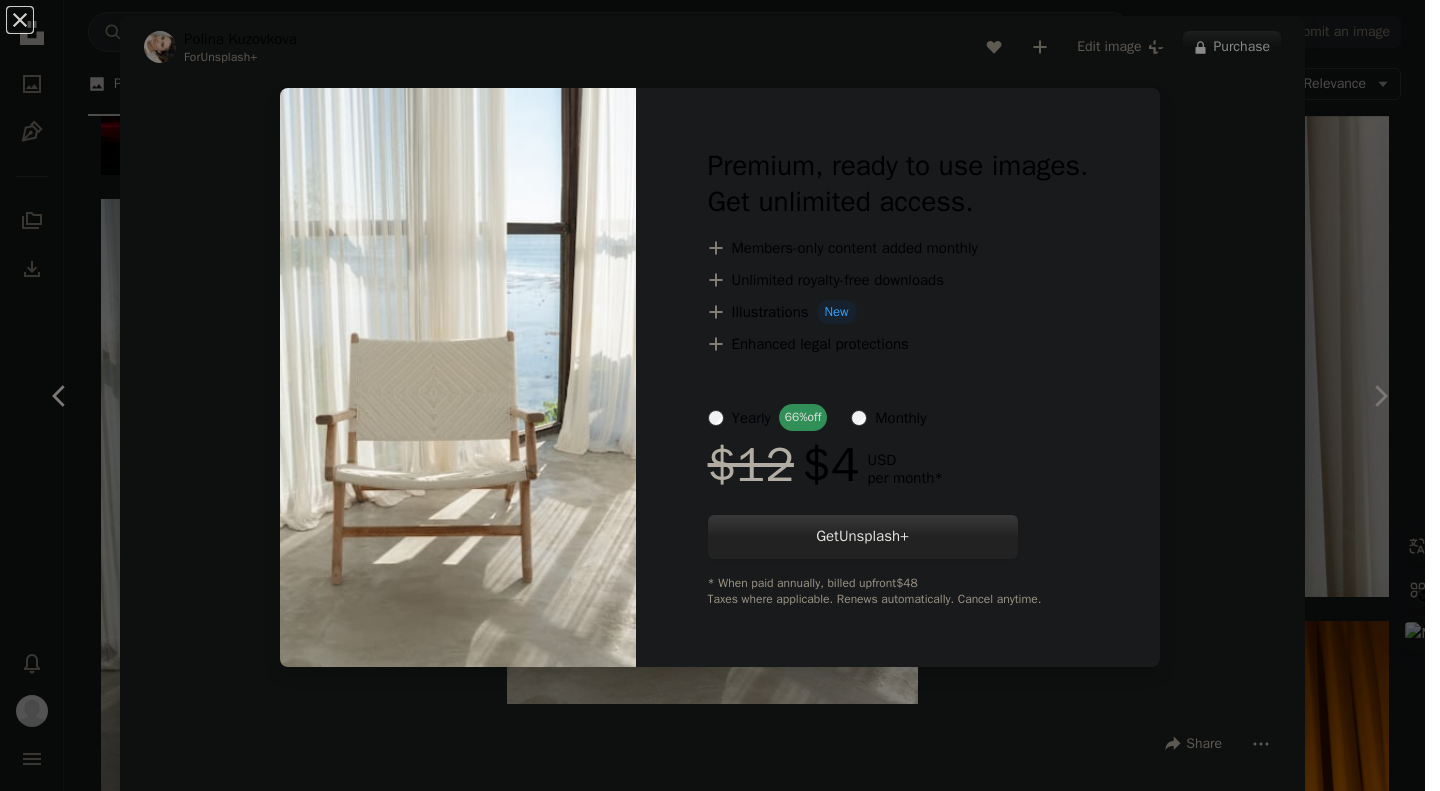 click on "Get  Unsplash+" at bounding box center [863, 537] 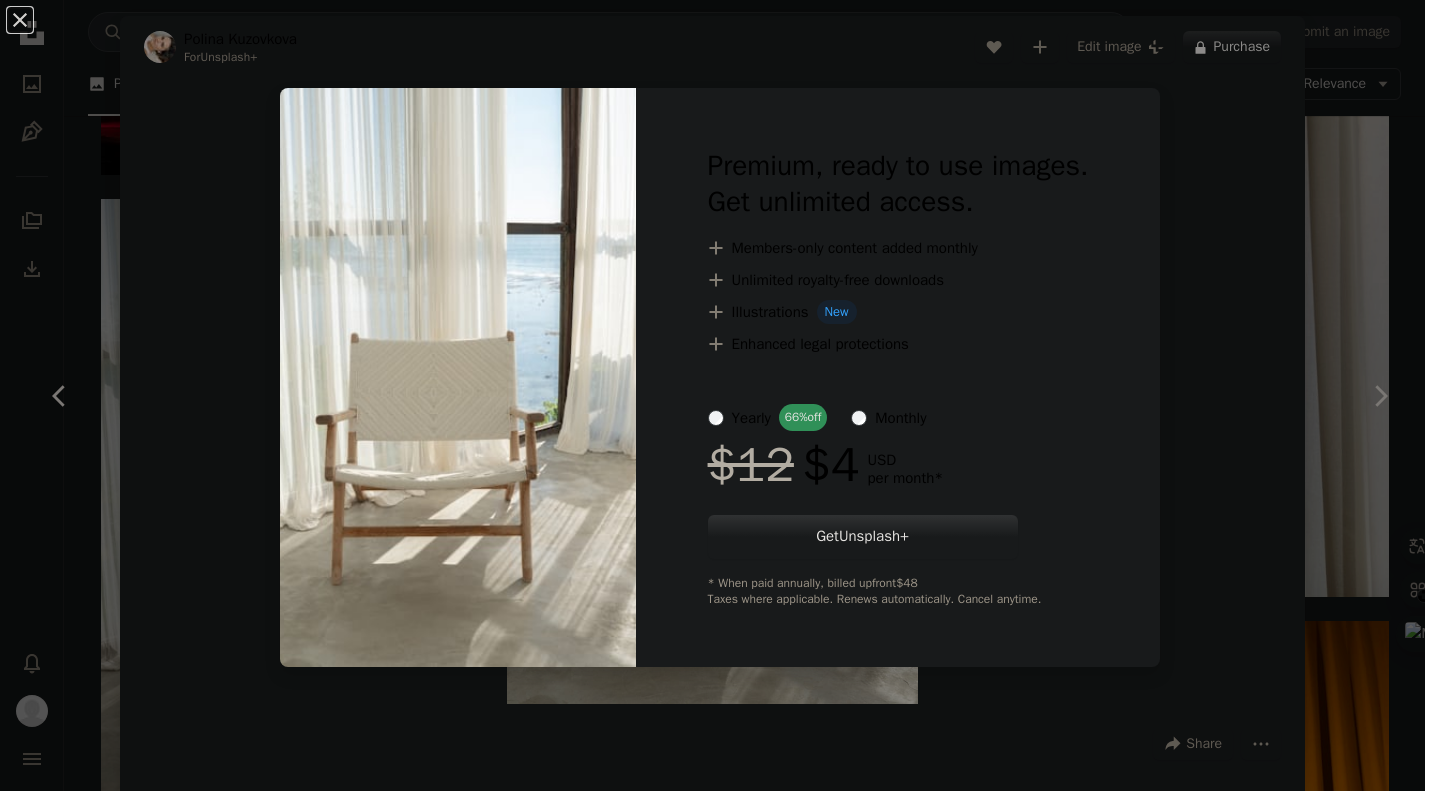click on "Unsplash logo Unsplash Home A photo Pen Tool A stack of folders Download Bell navigation menu Info icon Your email [EMAIL] has not been confirmed.  Change email  or  Resend confirmation A magnifying glass ******* An X shape Visual search Get Unsplash+ Submit an image A photo Photos   3.9k Pen Tool Illustrations   47 A stack of folders Collections   39k A group of people Users   802 A copyright icon © License Arrow down Aspect ratio Orientation Arrow down Unfold Sort by  Relevance Arrow down Filters Filters Curtain Chevron right curtains red curtain window curtain background interior stage curtain fabric white curtain indoor background theater curtain curtain texture Plus sign for Unsplash+ A heart A plus sign [FIRST] [LAST] For  Unsplash+ A lock   Purchase A heart A plus sign [FIRST] [LAST] Arrow pointing down A heart A plus sign [FIRST] [LAST] Available for hire A checkmark inside of a circle Arrow pointing down A heart A plus sign [FIRST] [LAST] Available for hire A checkmark inside of a circle" at bounding box center [712, 30] 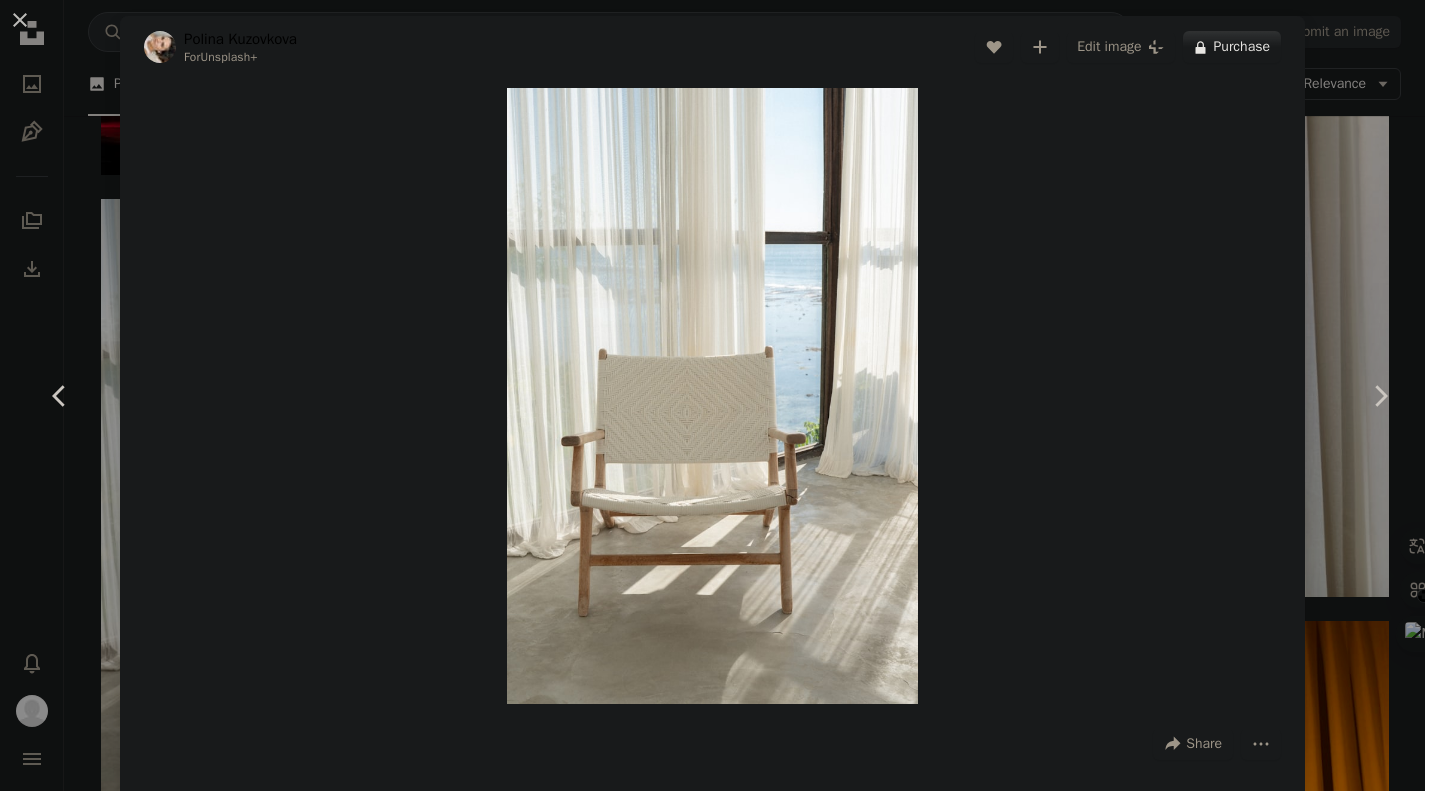 click on "An X shape Chevron left Chevron right [PERSON] For  Unsplash+ A heart A plus sign Edit image   Plus sign for Unsplash+ A lock   Purchase Zoom in A forward-right arrow Share More Actions A map marker [CITY], [COUNTRY] Calendar outlined Published on  November 11, 2022 Safety Licensed under the  Unsplash+ License interior design white background interior furniture minimal window chair curtain white aesthetic decor curtains ocean background chairs interior decor interior decoration white curtains white curtain [CITY] interior From this series Chevron right Plus sign for Unsplash+ Plus sign for Unsplash+ Plus sign for Unsplash+ Plus sign for Unsplash+ Plus sign for Unsplash+ Plus sign for Unsplash+ Plus sign for Unsplash+ Plus sign for Unsplash+ Plus sign for Unsplash+ Plus sign for Unsplash+ Plus sign for Unsplash+ Related images Plus sign for Unsplash+ A heart A plus sign [PERSON] For  Unsplash+ A lock   Purchase Plus sign for Unsplash+ A heart A plus sign [PERSON] For  Unsplash+ A lock   Purchase A heart" at bounding box center (720, 395) 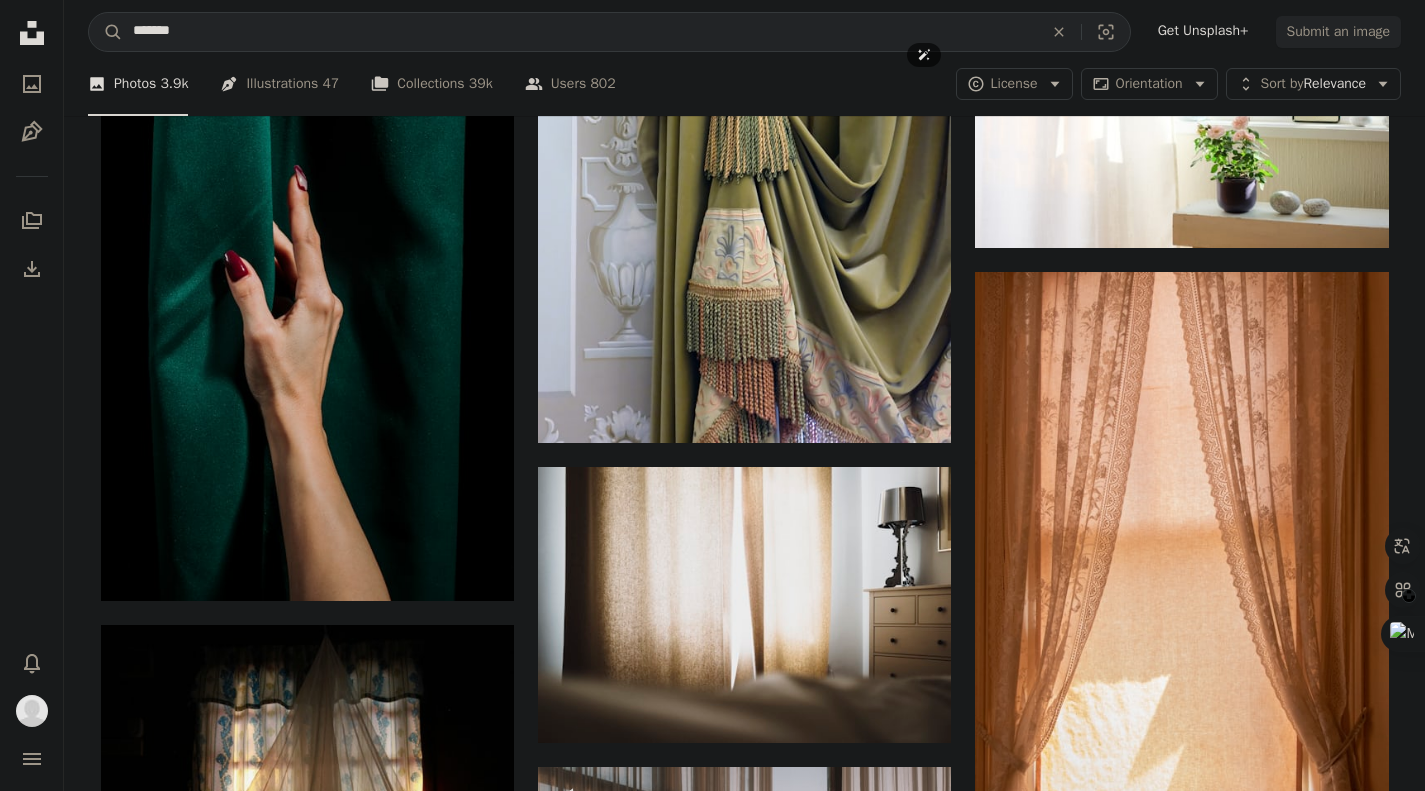 scroll, scrollTop: 7588, scrollLeft: 0, axis: vertical 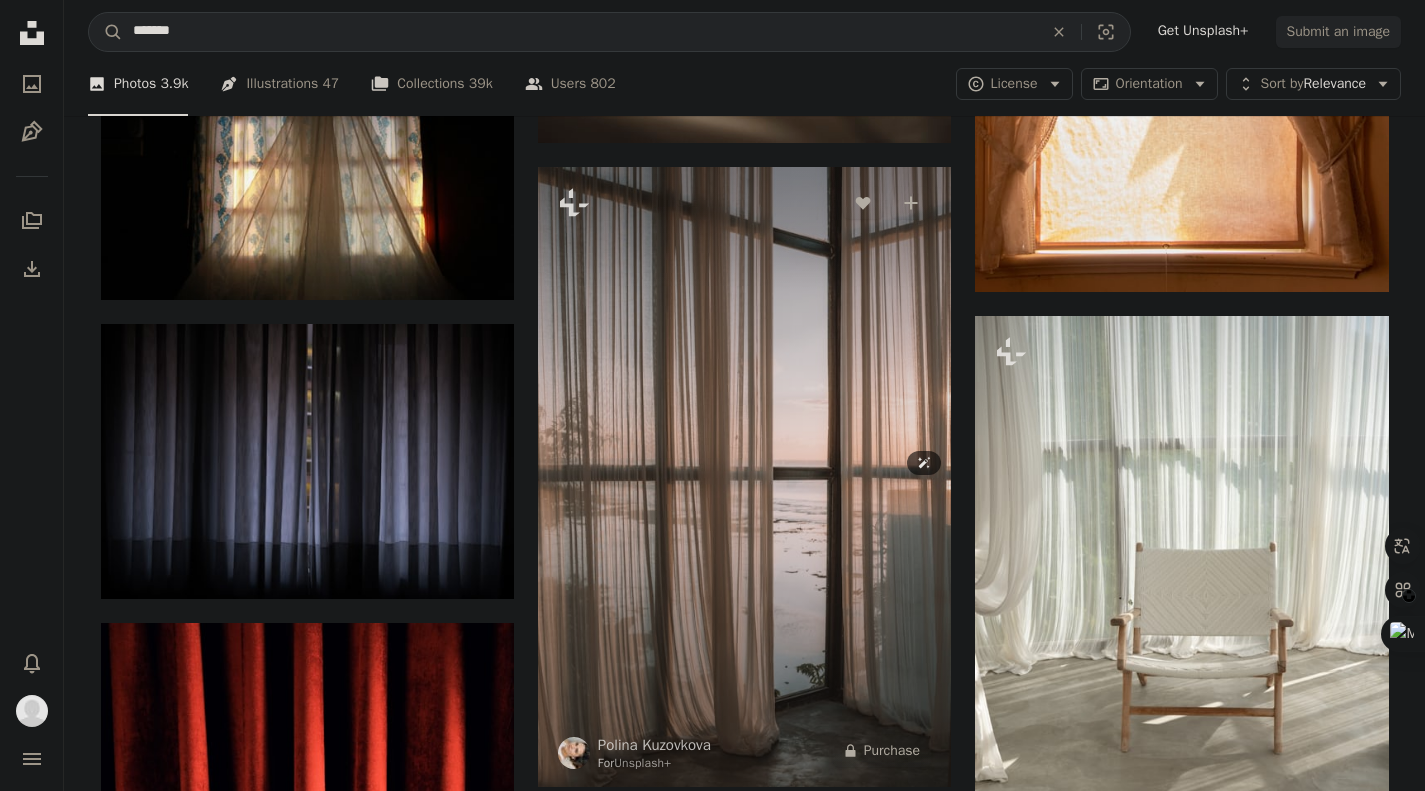 click at bounding box center [744, 477] 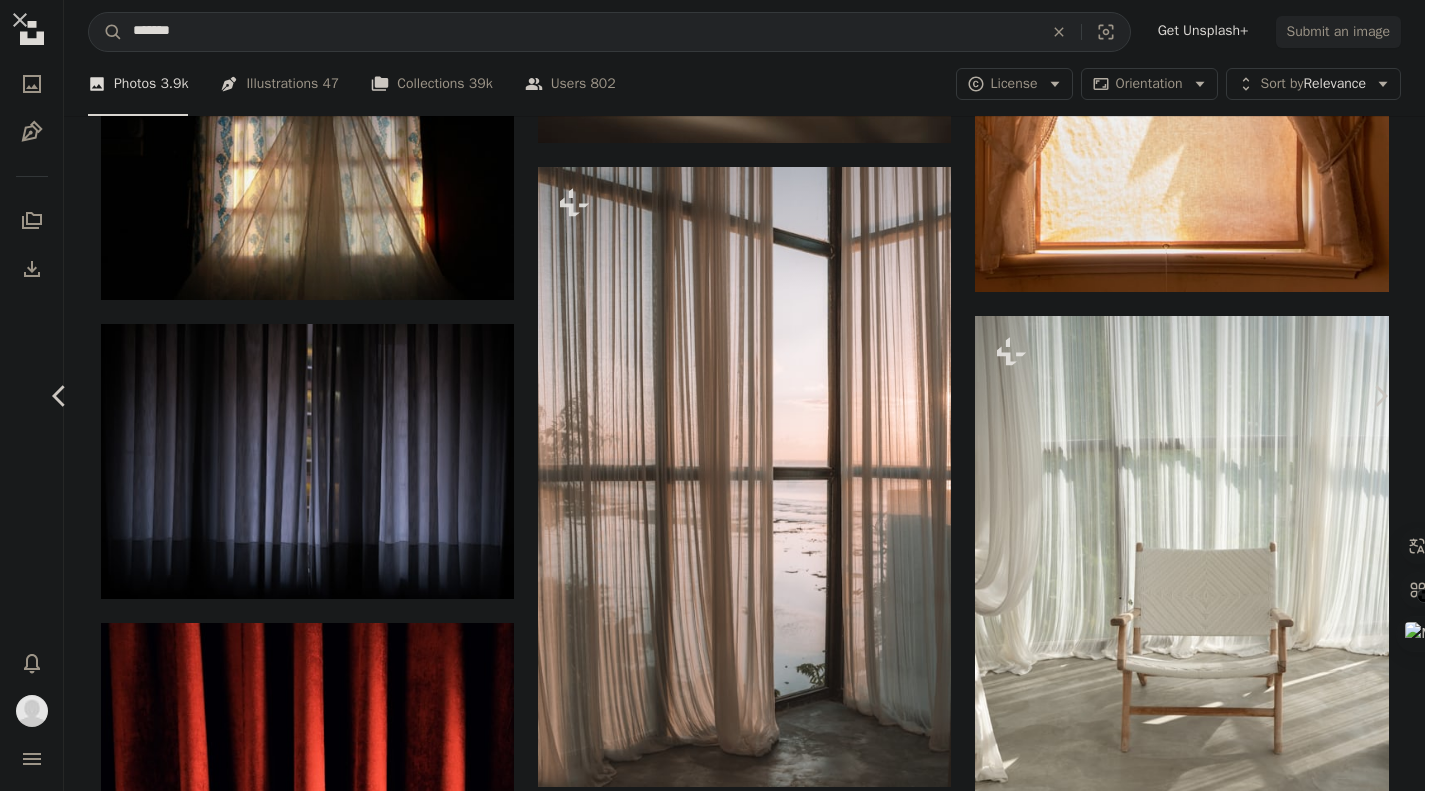 click on "A lock   Purchase" at bounding box center [1217, 3361] 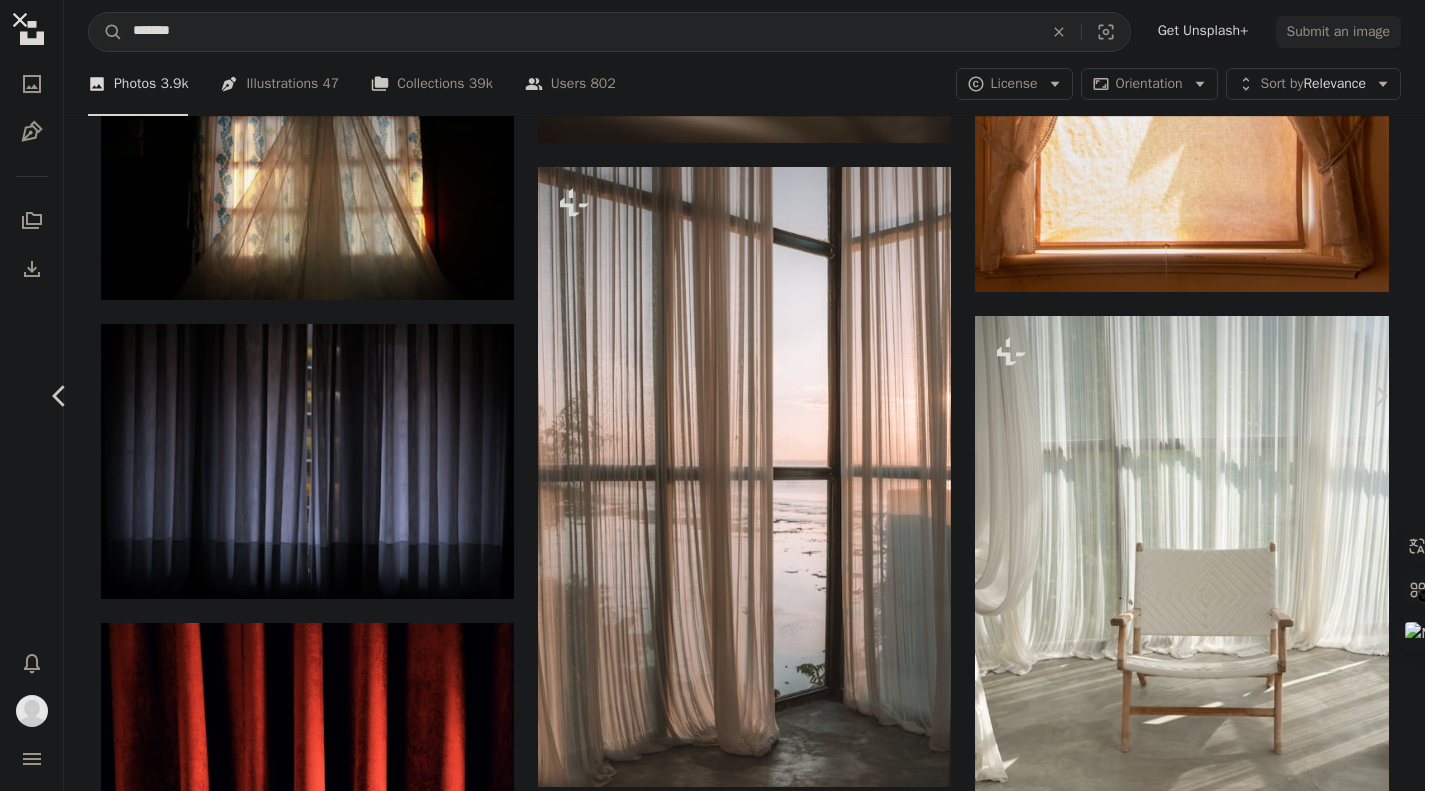 click on "An X shape Premium, ready to use images. Get unlimited access. A plus sign Members-only content added monthly A plus sign Unlimited royalty-free downloads A plus sign Illustrations  New A plus sign Enhanced legal protections yearly 66%  off monthly $12   $4 USD per month * Get  Unsplash+ * When paid annually, billed upfront  $48 Taxes where applicable. Renews automatically. Cancel anytime." at bounding box center (712, 3709) 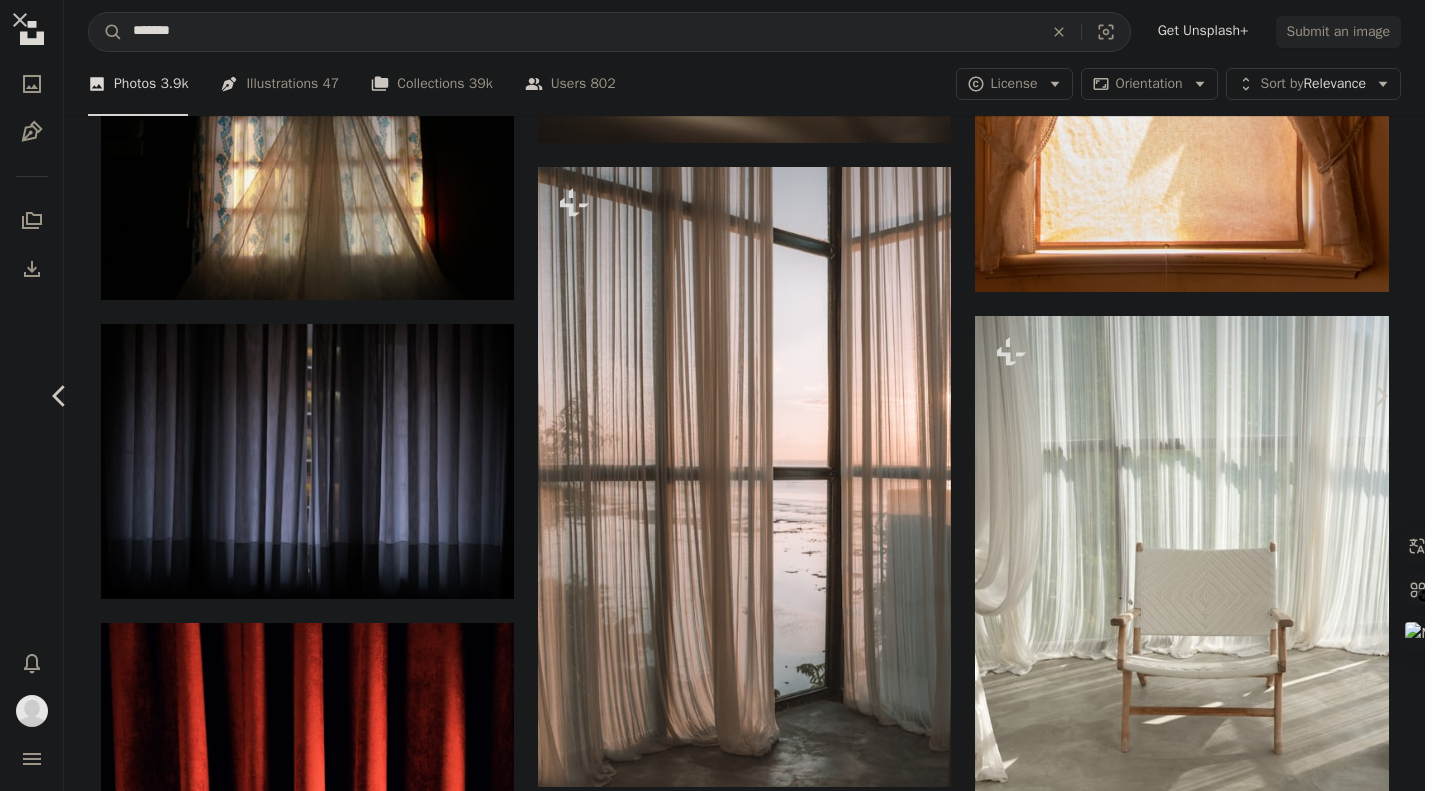 click on "More Actions" 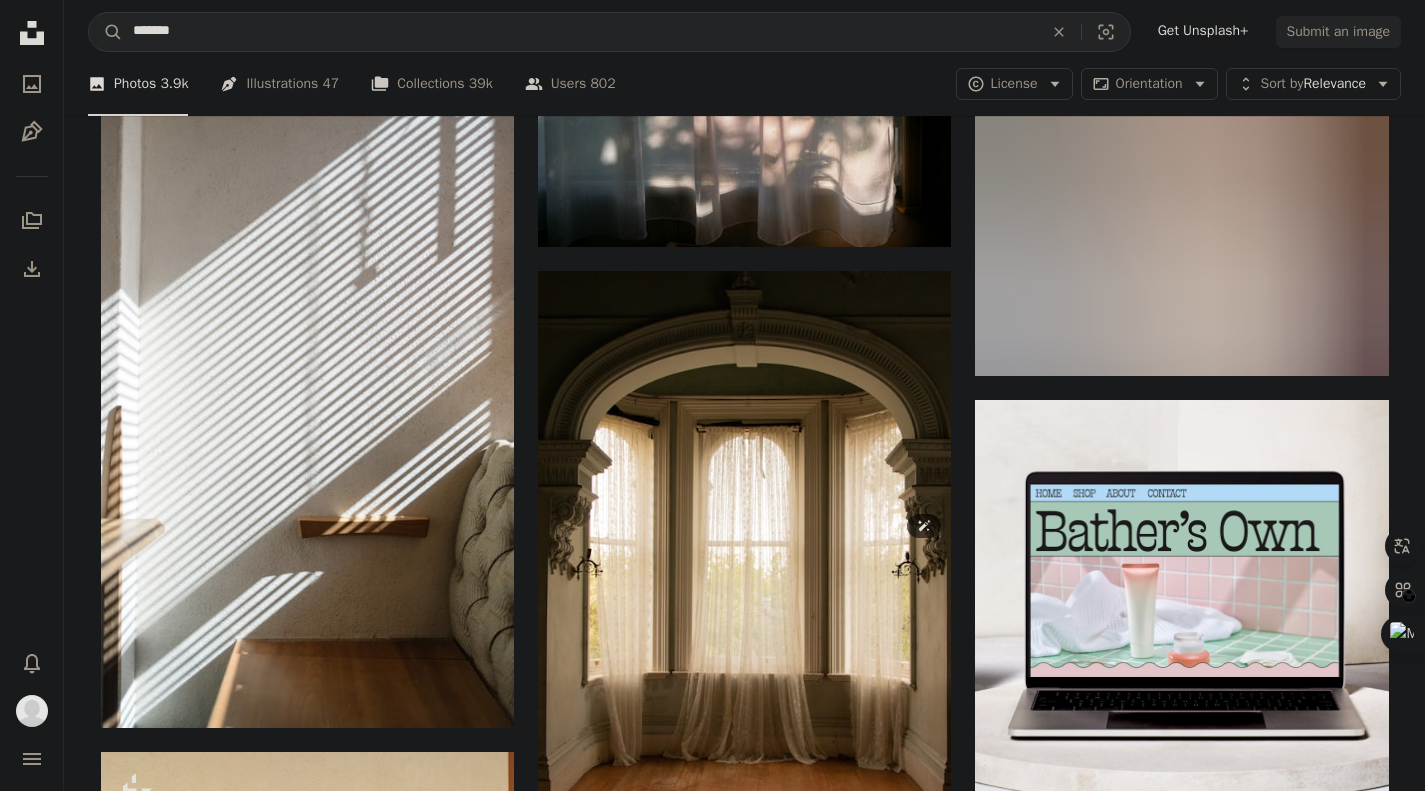 scroll, scrollTop: 8788, scrollLeft: 0, axis: vertical 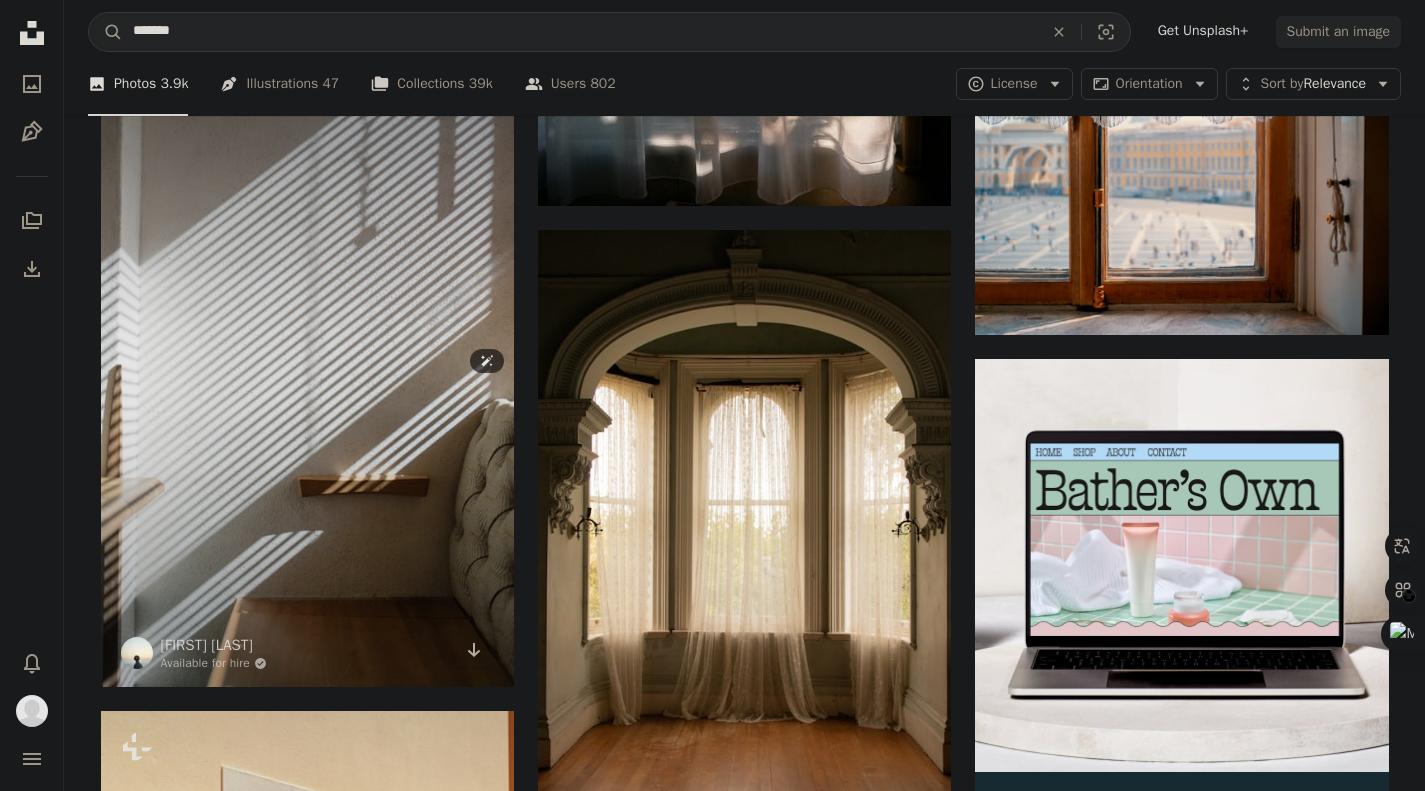 click at bounding box center (307, 377) 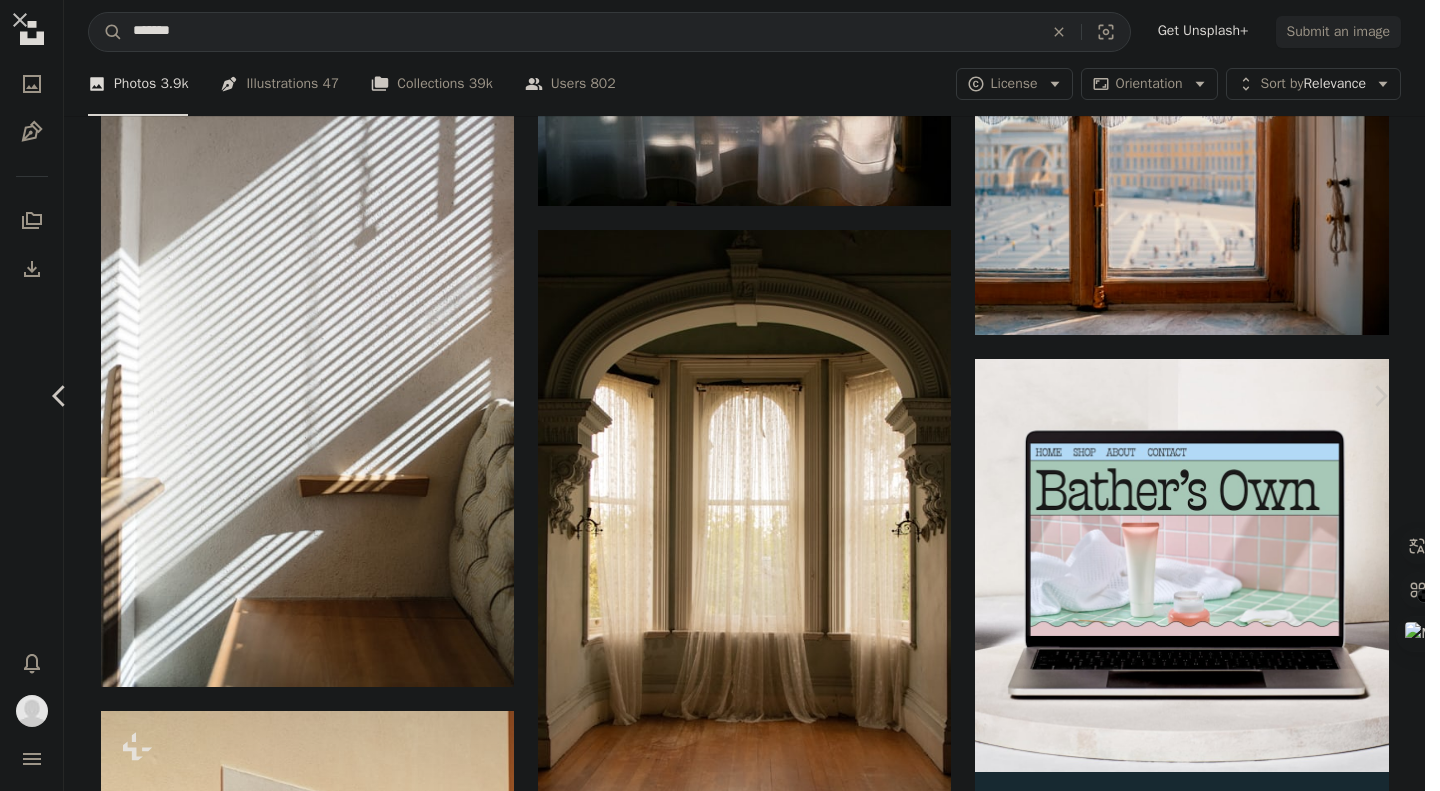 click on "Download" at bounding box center [1193, 5815] 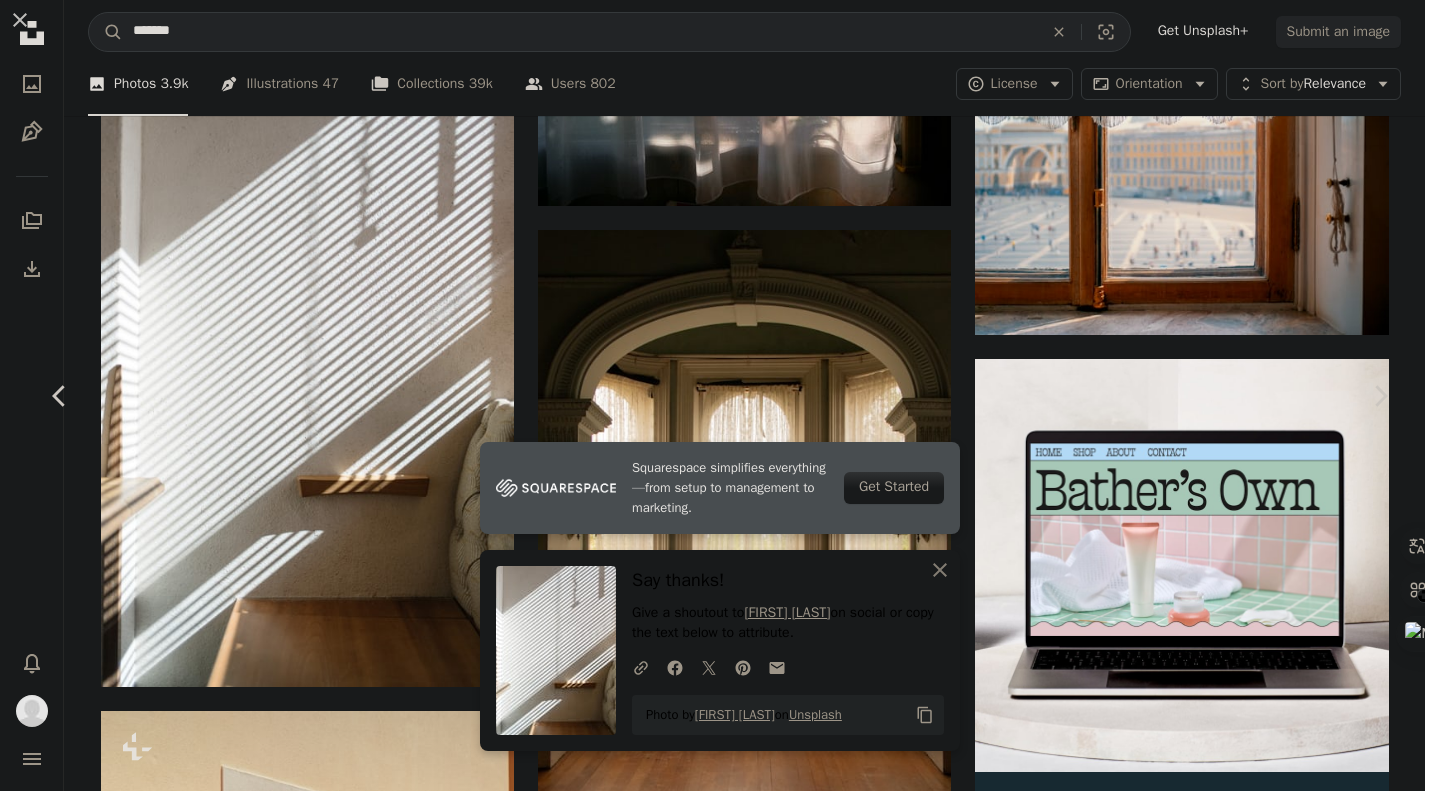 click on "Unsplash logo Unsplash Home A photo Pen Tool A stack of folders Download Bell navigation menu Info icon Your email [EMAIL] has not been confirmed.  Change email  or  Resend confirmation A magnifying glass ******* An X shape Visual search Get Unsplash+ Submit an image A photo Photos   3.9k Pen Tool Illustrations   47 A stack of folders Collections   39k A group of people Users   802 A copyright icon © License Arrow down Aspect ratio Orientation Arrow down Unfold Sort by  Relevance Arrow down Filters Filters Curtain Chevron right curtains red curtain window curtain background interior stage curtain fabric white curtain indoor background theater curtain curtain texture Plus sign for Unsplash+ A heart A plus sign [FIRST] [LAST] For  Unsplash+ A lock   Purchase A heart A plus sign [FIRST] [LAST] Arrow pointing down A heart A plus sign [FIRST] [LAST] Available for hire A checkmark inside of a circle Arrow pointing down A heart A plus sign [FIRST] [LAST] Available for hire A checkmark inside of a circle" at bounding box center [712, -1510] 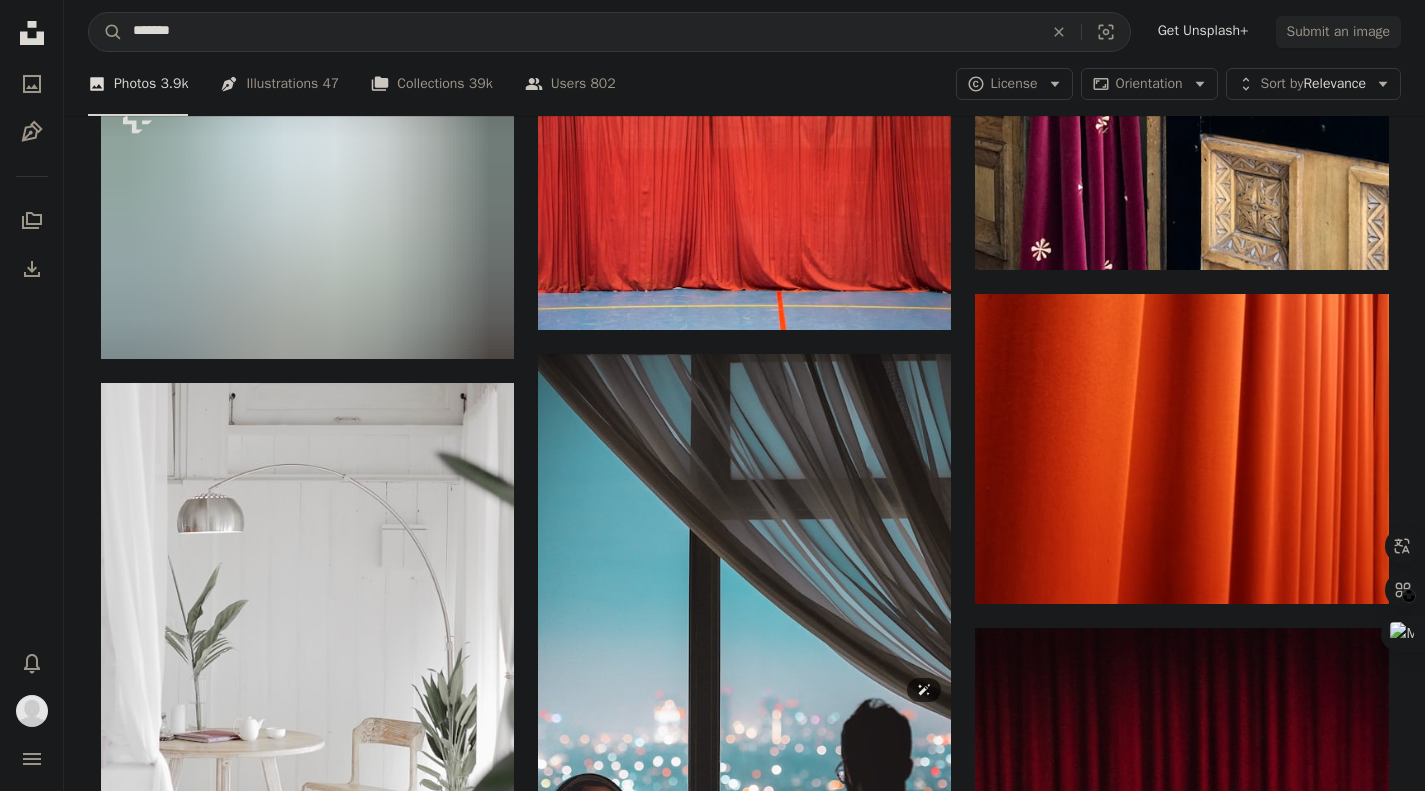 scroll, scrollTop: 26788, scrollLeft: 0, axis: vertical 